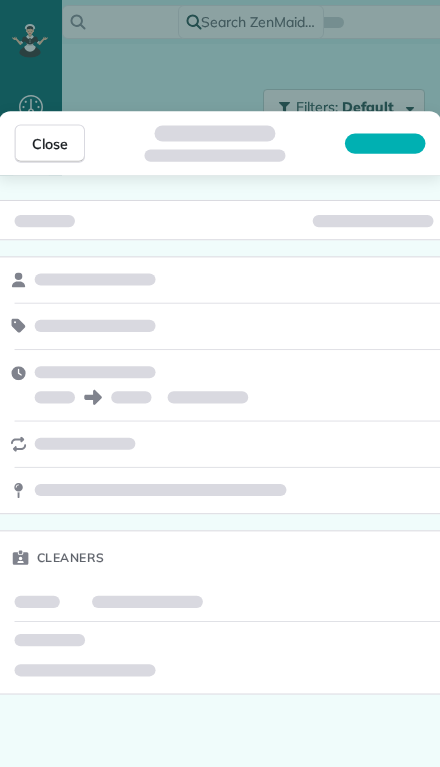 scroll, scrollTop: 44, scrollLeft: 0, axis: vertical 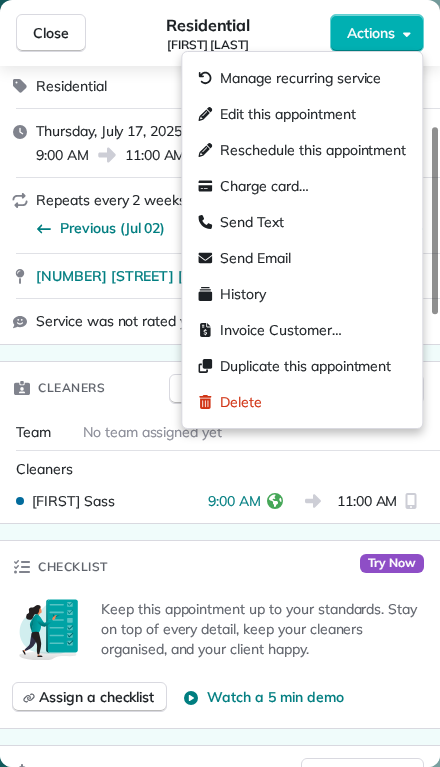 click on "Manage recurring service" at bounding box center (300, 78) 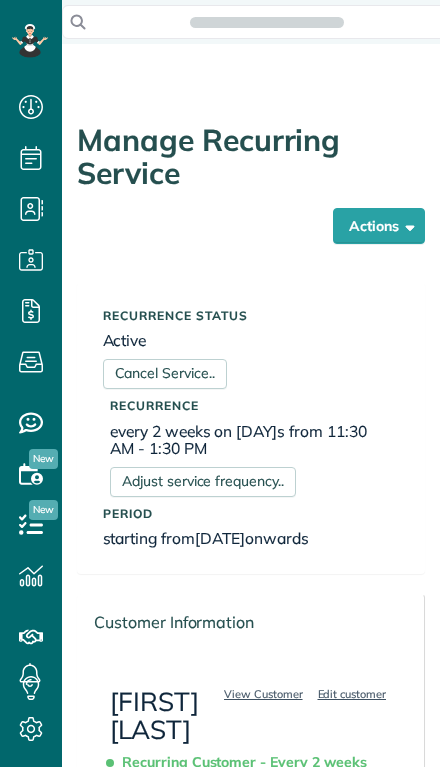 scroll, scrollTop: 0, scrollLeft: 0, axis: both 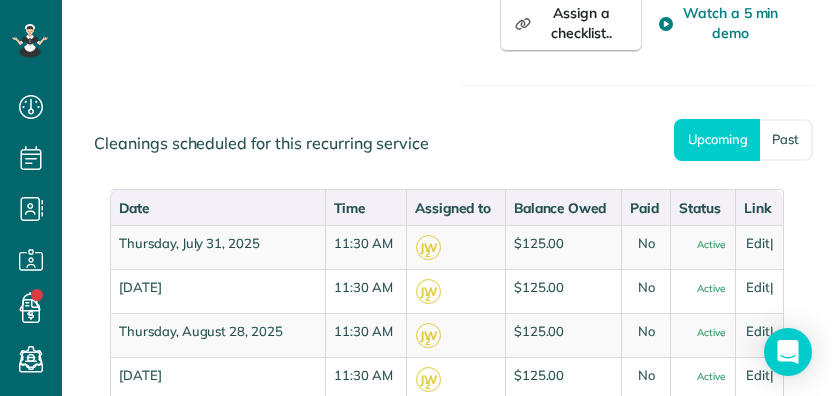 click on "Past" at bounding box center (786, 139) 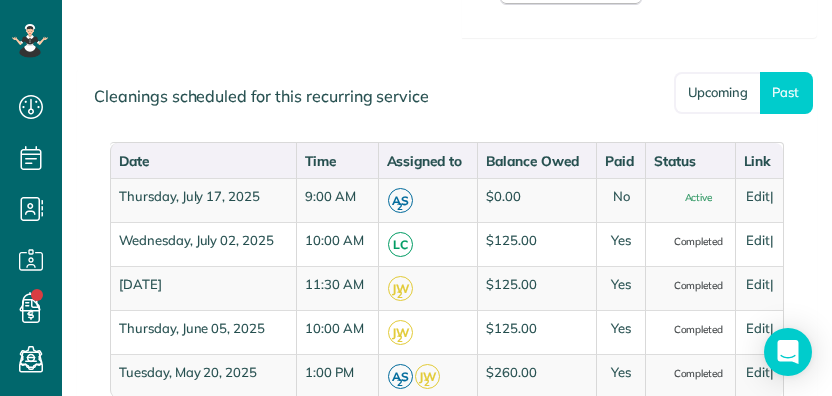 scroll, scrollTop: 1328, scrollLeft: 0, axis: vertical 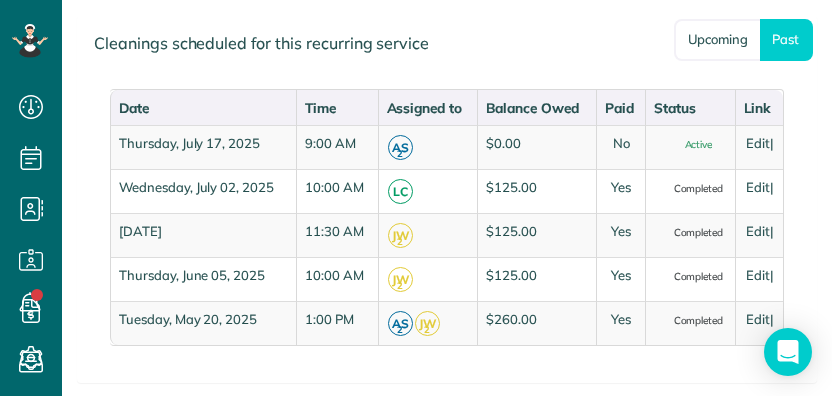 click on "Edit
|" at bounding box center [759, 191] 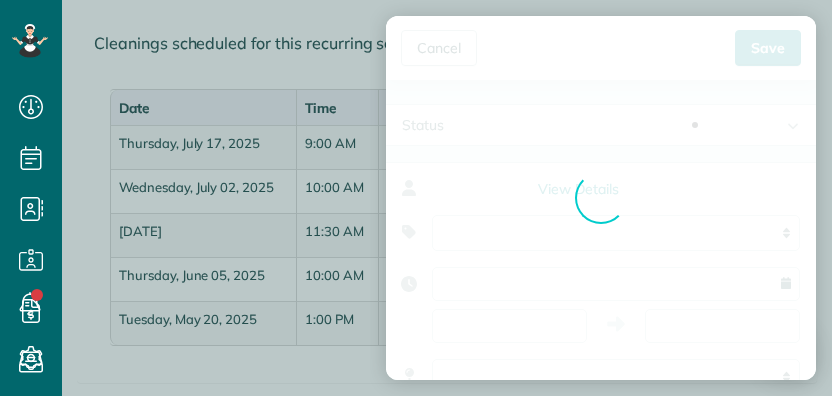 type on "**********" 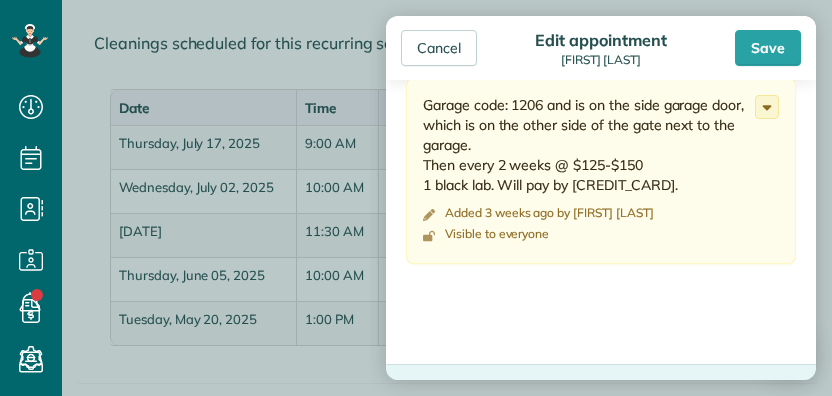 scroll, scrollTop: 764, scrollLeft: 0, axis: vertical 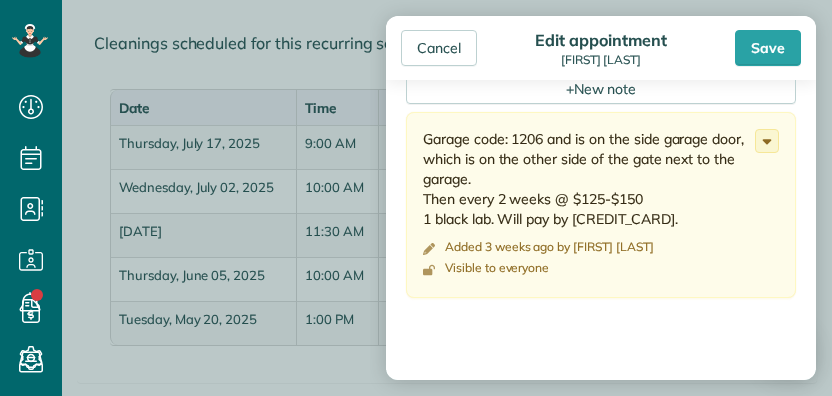 click 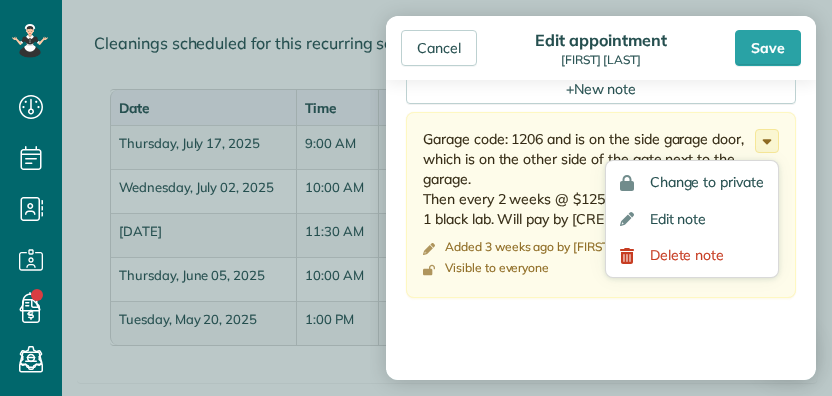 click on "Garage code: 1206 and is on the side garage door, which is on the other side of the gate next to the garage.  Then every 2 weeks @ $125-$150 1 black lab. Will pay by credit card." at bounding box center (589, 179) 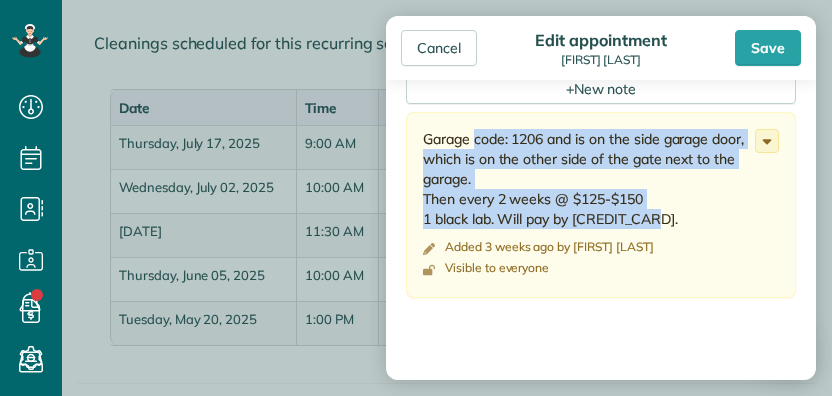 copy on "Garage code: 1206 and is on the side garage door, which is on the other side of the gate next to the garage.  Then every 2 weeks @ $125-$150 1 black lab. Will pay by credit card" 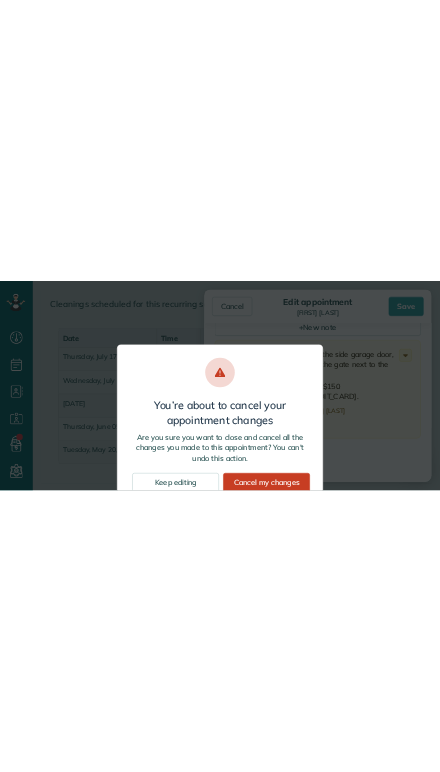 scroll, scrollTop: 772, scrollLeft: 62, axis: both 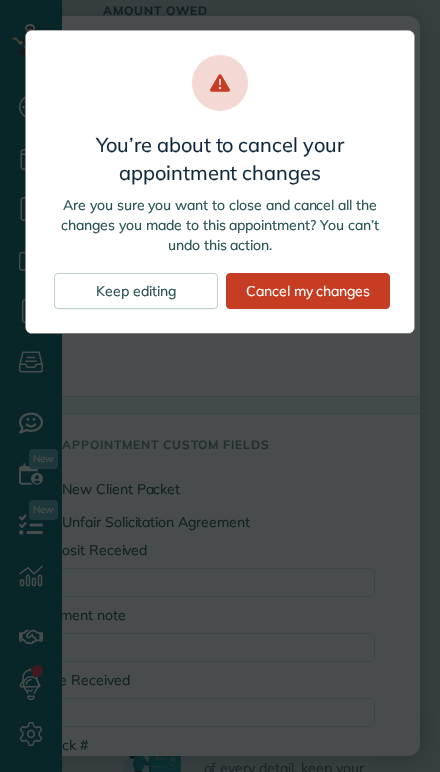 click on "Cancel my changes" at bounding box center (308, 291) 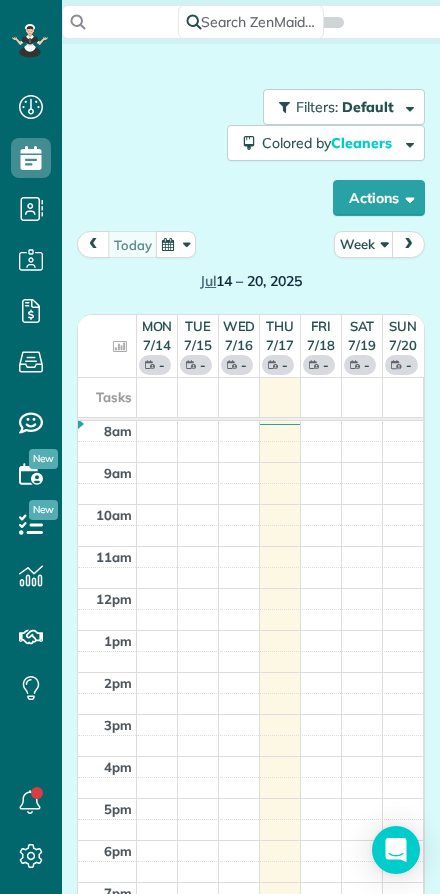 scroll, scrollTop: 0, scrollLeft: 0, axis: both 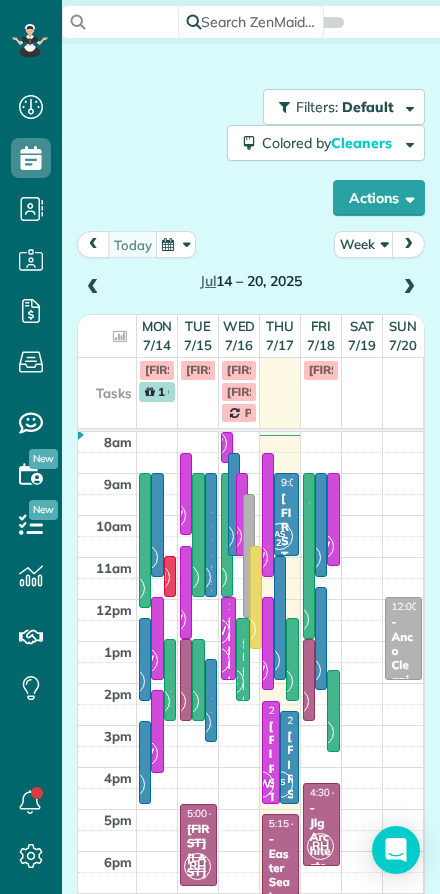click on "Week" at bounding box center [364, 244] 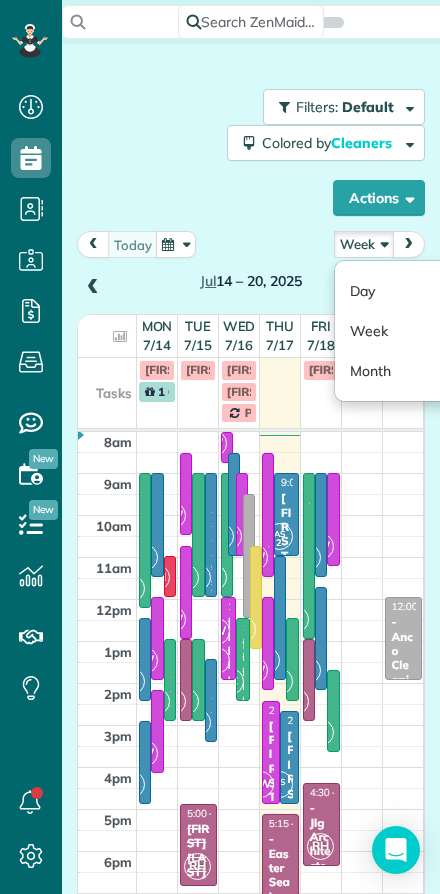 click on "Day" at bounding box center [414, 291] 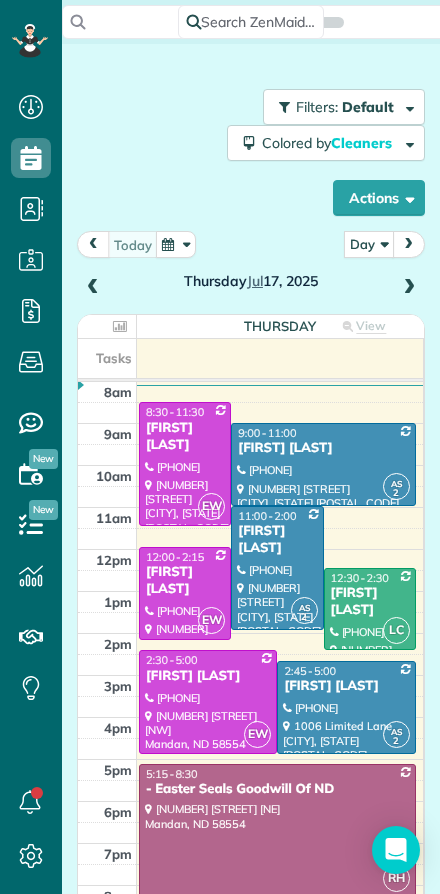 click on "[FIRST] [LAST]" at bounding box center [323, 448] 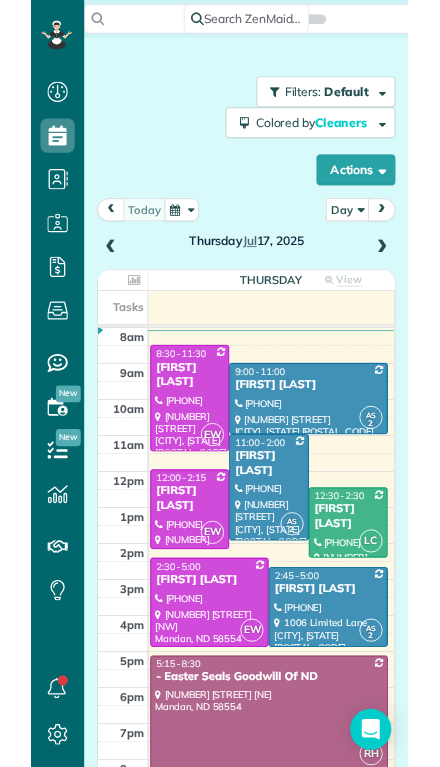 scroll, scrollTop: 44, scrollLeft: 0, axis: vertical 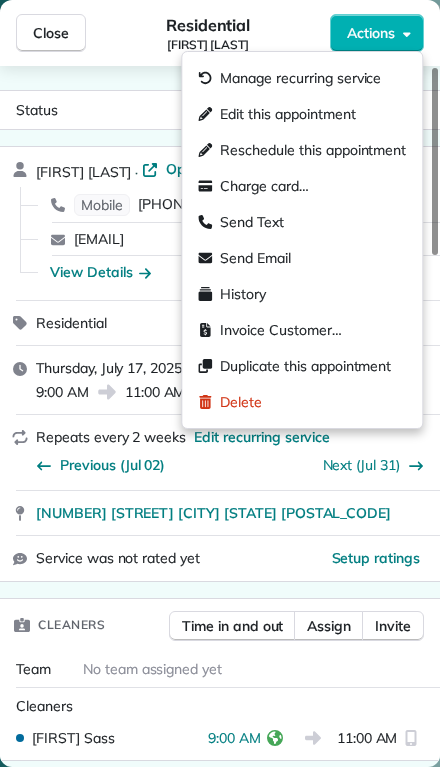 click on "Status Active [FIRST] [LAST] · Open profile Mobile [PHONE] Copy [EMAIL] Copy View Details Residential [DAY], [DATE] [YEAR] ( today ) [TIME] [TIME] [DURATION] Repeats every 2 weeks Edit recurring service Previous ([DATE]) Next ([DATE]) [NUMBER] [STREET] [CITY] [STATE] [POSTAL_CODE] Service was not rated yet Setup ratings Cleaners Time in and out Assign Invite Team No team assigned yet Cleaners [FIRST] [LAST] [TIME] [TIME] Checklist Try Now Keep this appointment up to your standards. Stay on top of every detail, keep your cleaners organised, and your client happy. Assign a checklist Watch a 5 min demo Billing Billing actions Automatically calculated Price $[PRICE] Overcharge $[PRICE] Discount $[PRICE] Coupon discount - Primary tax - Secondary tax - Total appointment price $[PRICE] Tips collected New feature! $[PRICE] Mark as paid Total including tip $[PRICE] Get paid online in no-time! Send an invoice and reward your cleaners with tips Charge customer credit card Appointment custom fields Pick Up Key No - -" at bounding box center [220, 416] 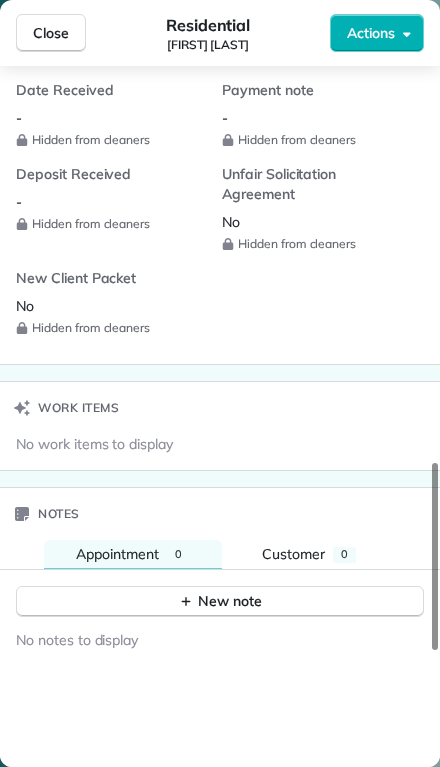 scroll, scrollTop: 1717, scrollLeft: 0, axis: vertical 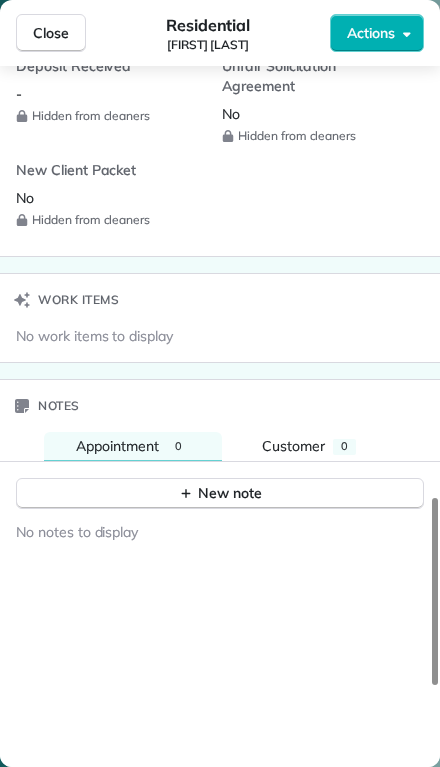 click on "New note" at bounding box center [220, 493] 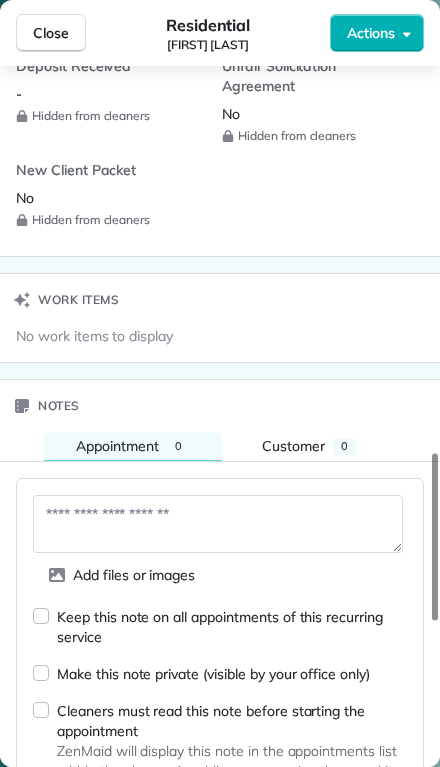 click at bounding box center [218, 524] 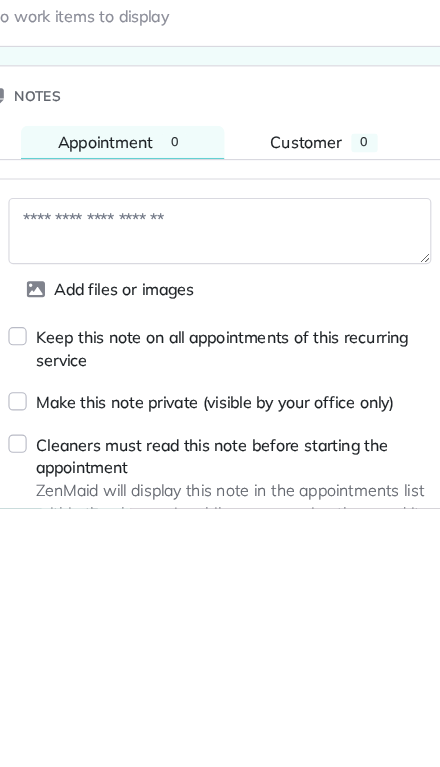 click at bounding box center (218, 524) 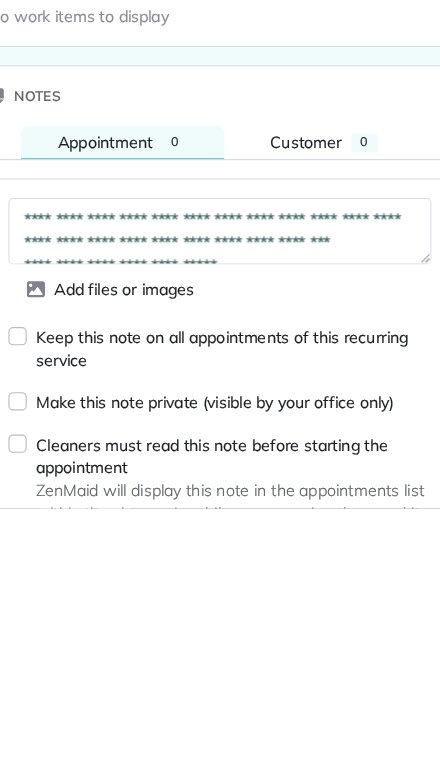 scroll, scrollTop: 60, scrollLeft: 0, axis: vertical 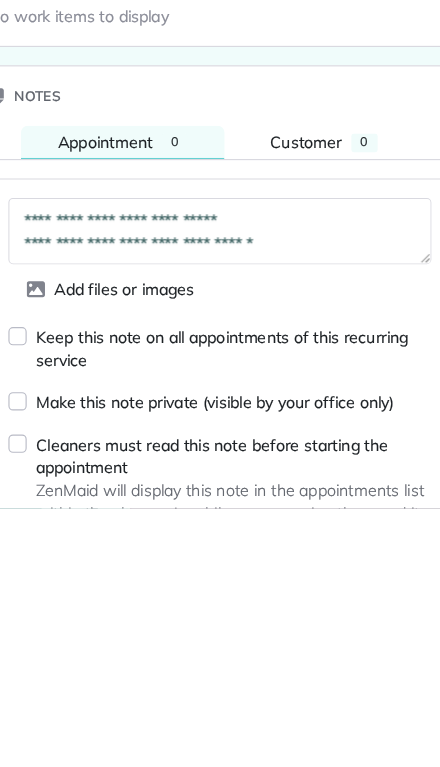 type on "**********" 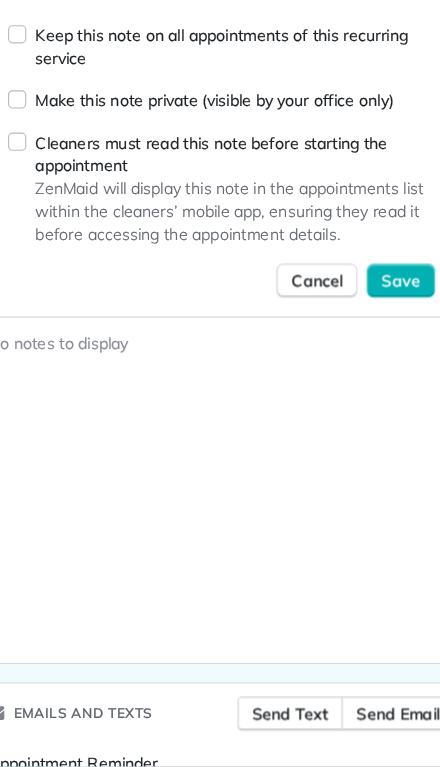scroll, scrollTop: 2200, scrollLeft: 0, axis: vertical 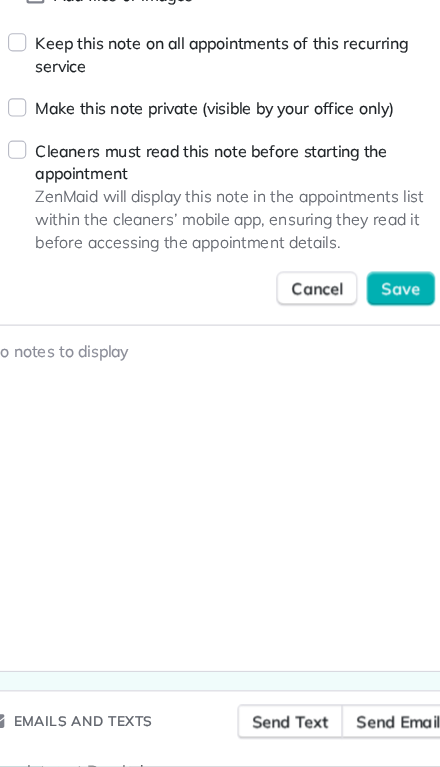 click on "Save" at bounding box center (377, 349) 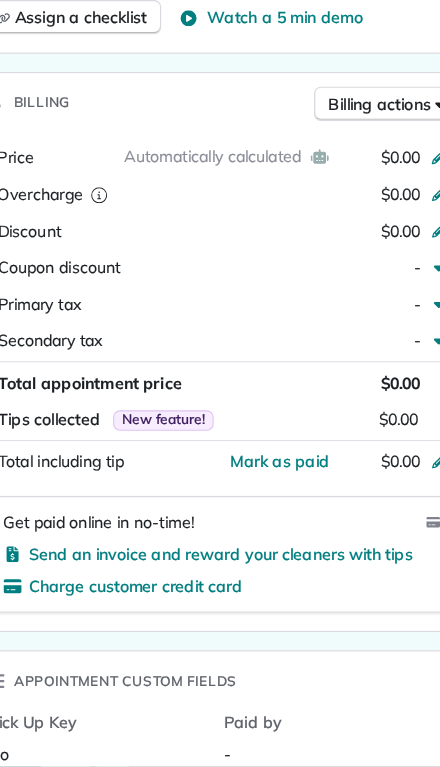 scroll, scrollTop: 815, scrollLeft: 0, axis: vertical 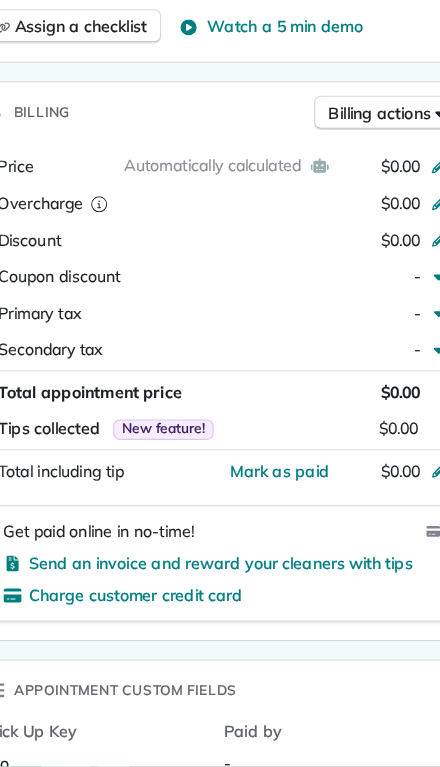 click on "Price $0.00" at bounding box center [220, 242] 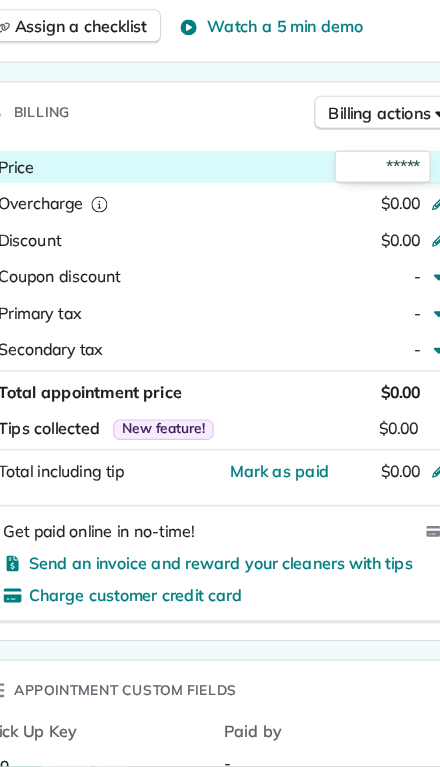 scroll, scrollTop: 43, scrollLeft: 0, axis: vertical 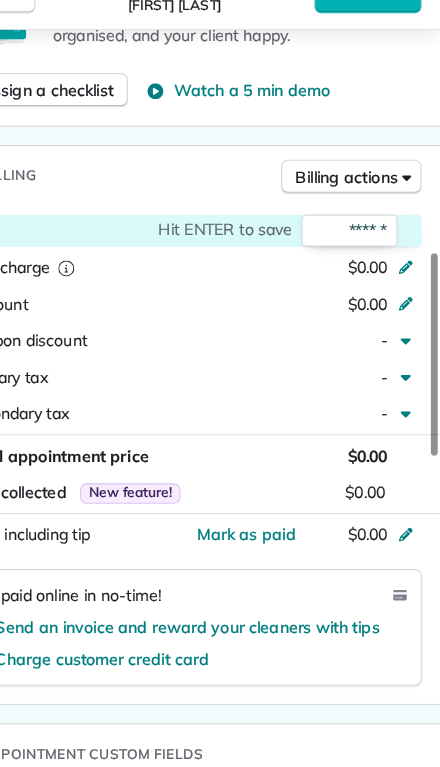 click on "******" at bounding box center [361, 242] 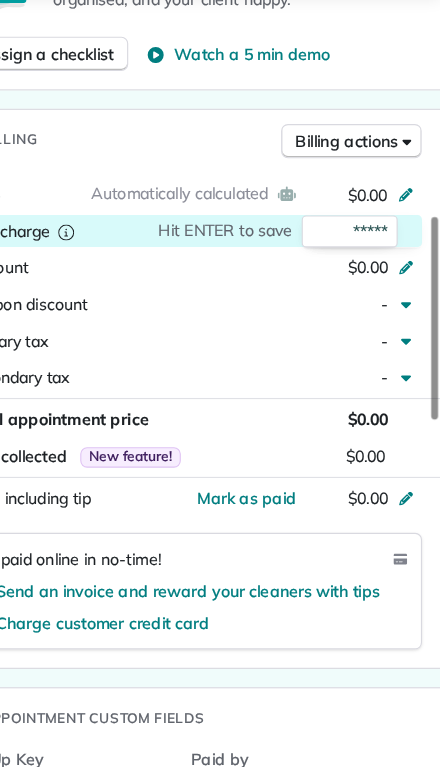 click on "Automatically calculated Price $0.00 Overcharge Hit ENTER to save ***** Discount $0.00 Coupon discount - Primary tax - Secondary tax -" at bounding box center [220, 324] 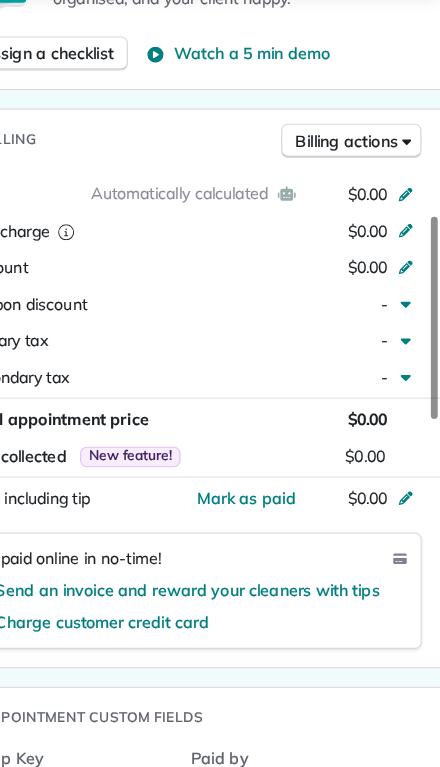 click on "Price $0.00" at bounding box center [220, 242] 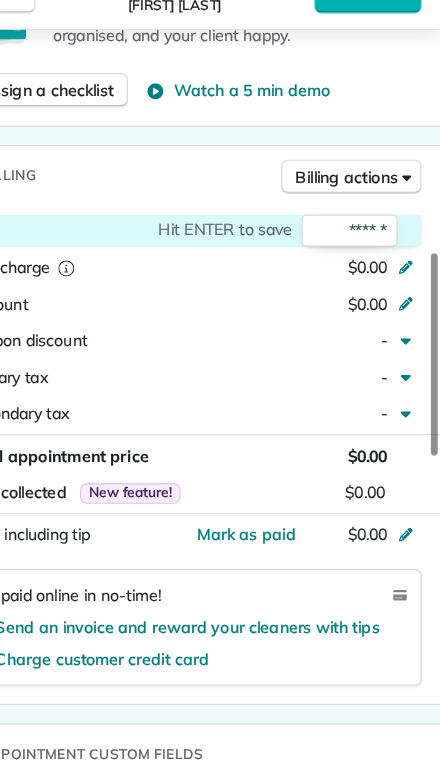 click on "******" at bounding box center (361, 242) 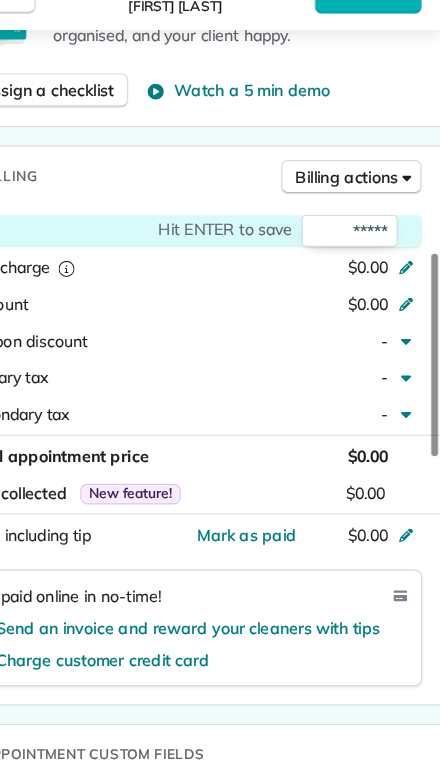 click on "Price Hit ENTER to save ***** Overcharge $[PRICE] Discount $[PRICE] Coupon discount - Primary tax - Secondary tax - Total appointment price $[PRICE] Tips collected New feature! $[PRICE] Mark as paid Total including tip $[PRICE] Get paid online in no-time! Send an invoice and reward your cleaners with tips Charge customer credit card" at bounding box center (220, 438) 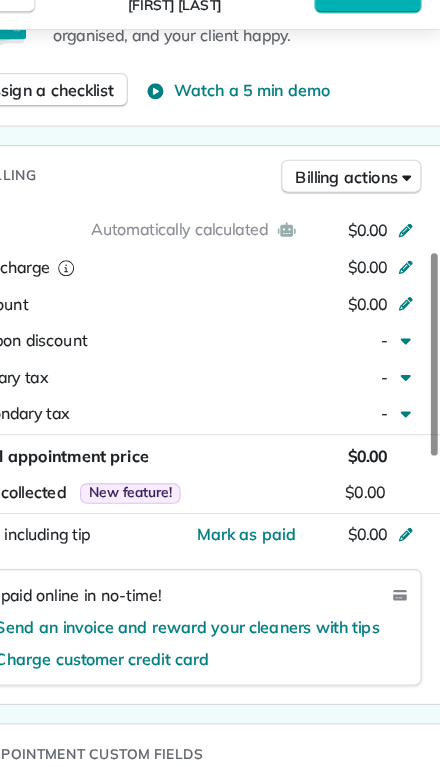 click on "Price $0.00" at bounding box center (220, 242) 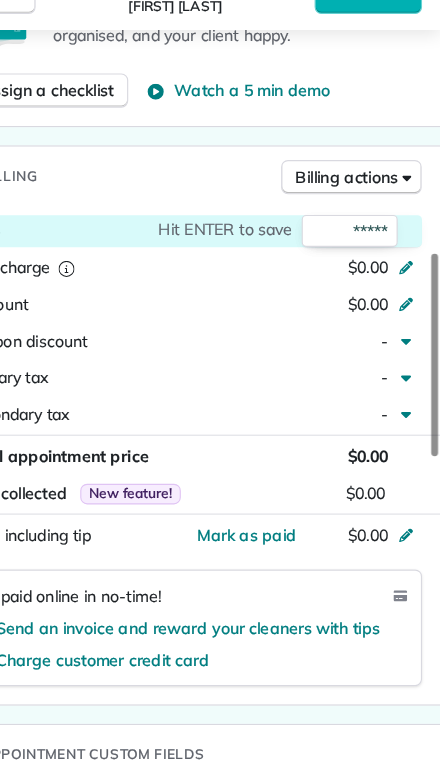type on "******" 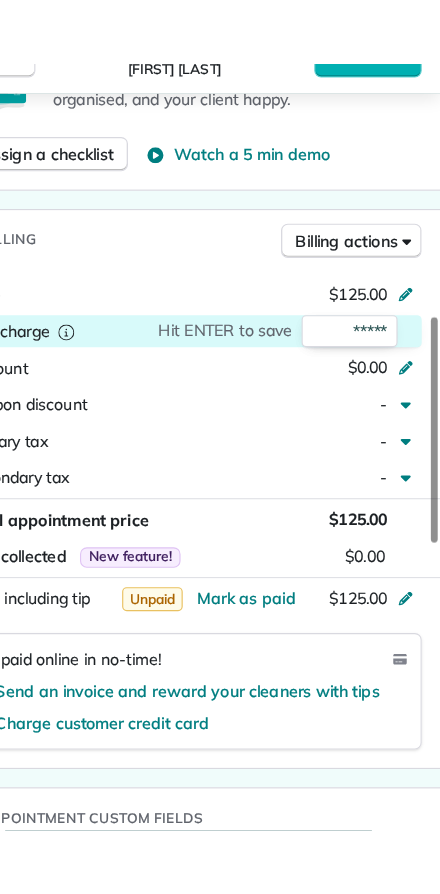 scroll, scrollTop: 0, scrollLeft: 0, axis: both 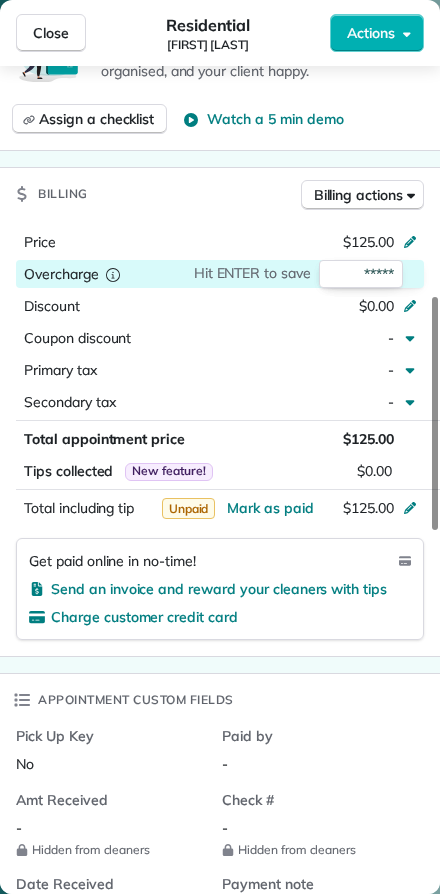 click on "Close" at bounding box center [51, 33] 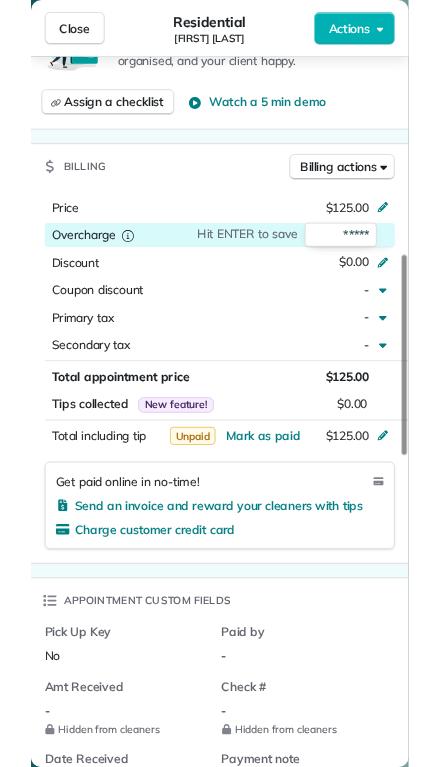 scroll, scrollTop: 44, scrollLeft: 0, axis: vertical 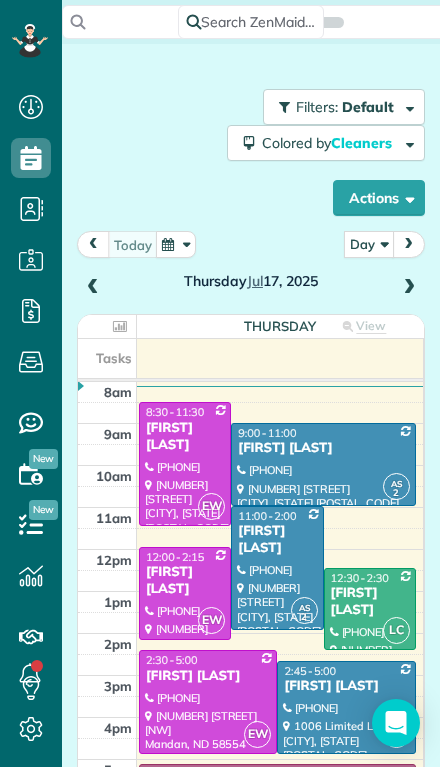 click on "[FIRST] [LAST]" at bounding box center [323, 448] 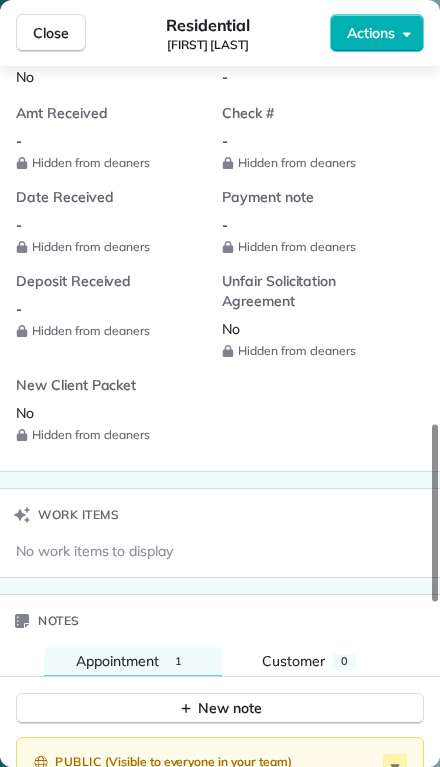 scroll, scrollTop: 1505, scrollLeft: 0, axis: vertical 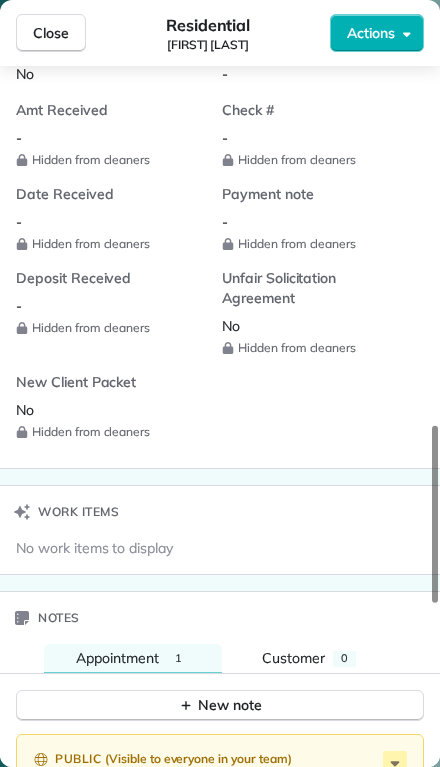 click on "Close" at bounding box center (51, 33) 